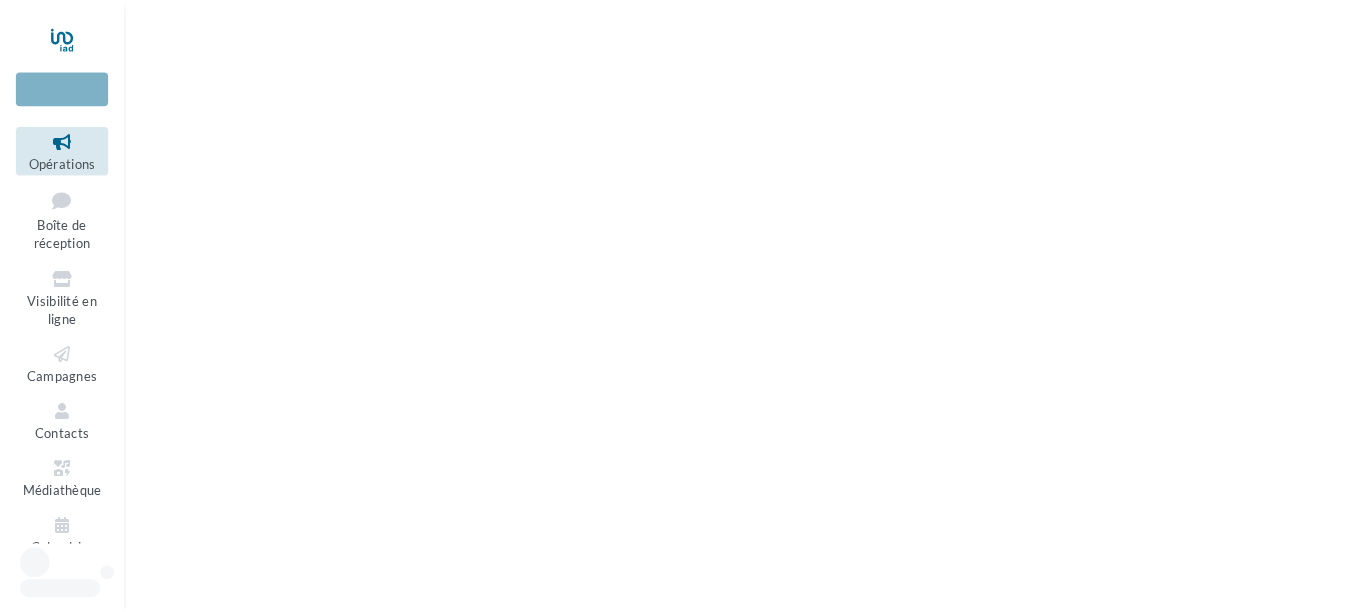 scroll, scrollTop: 0, scrollLeft: 0, axis: both 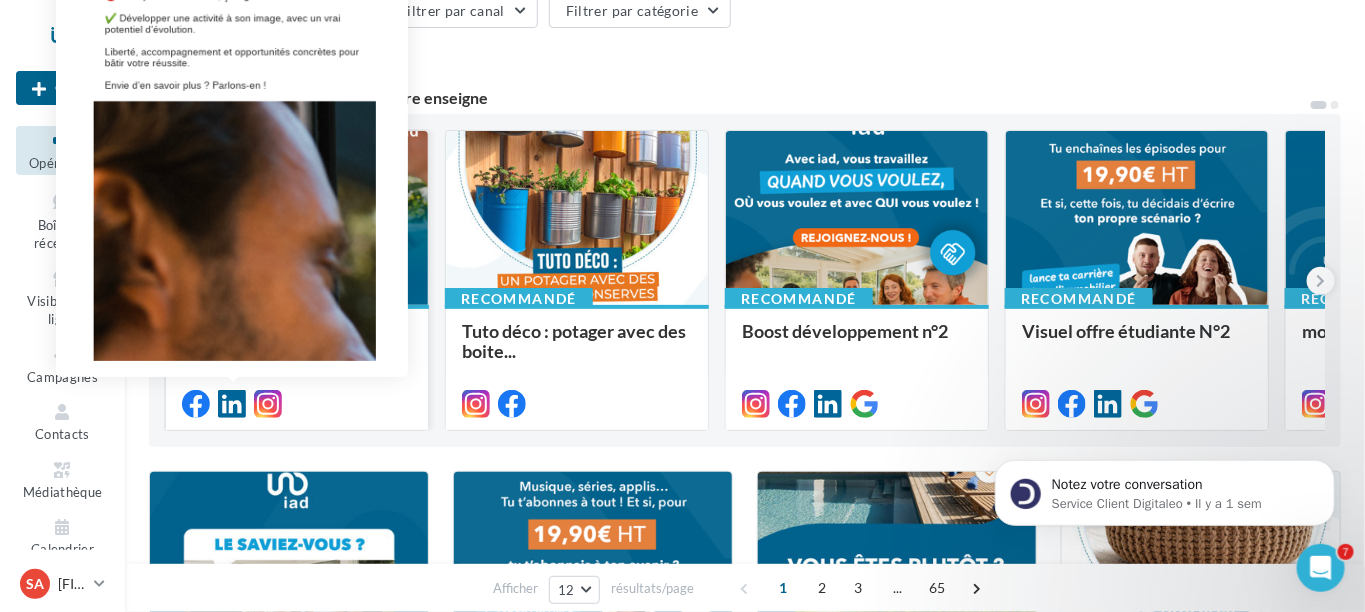click at bounding box center (232, 404) 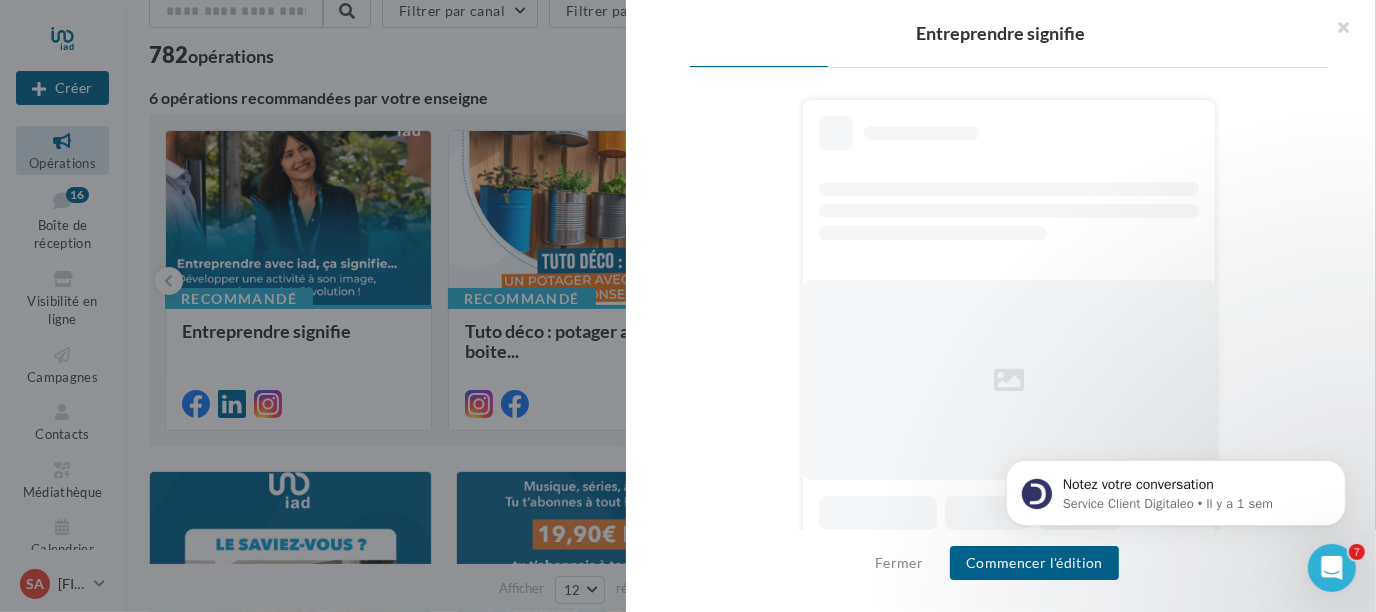 scroll, scrollTop: 0, scrollLeft: 0, axis: both 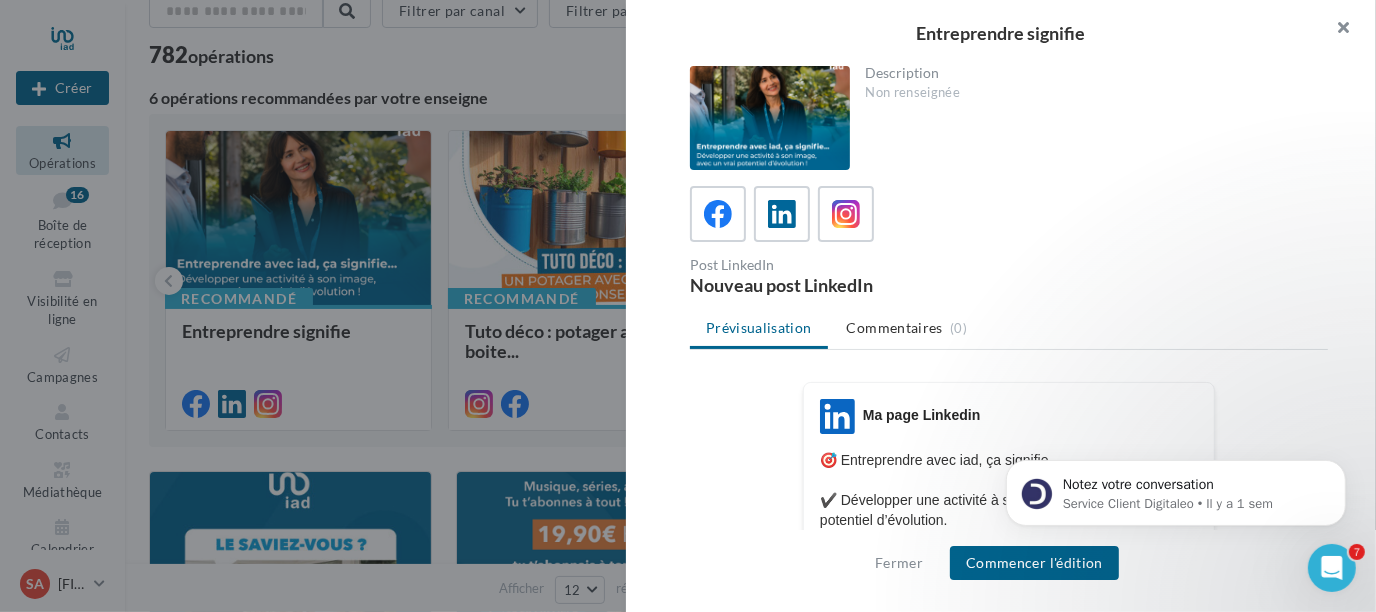 click at bounding box center [1336, 30] 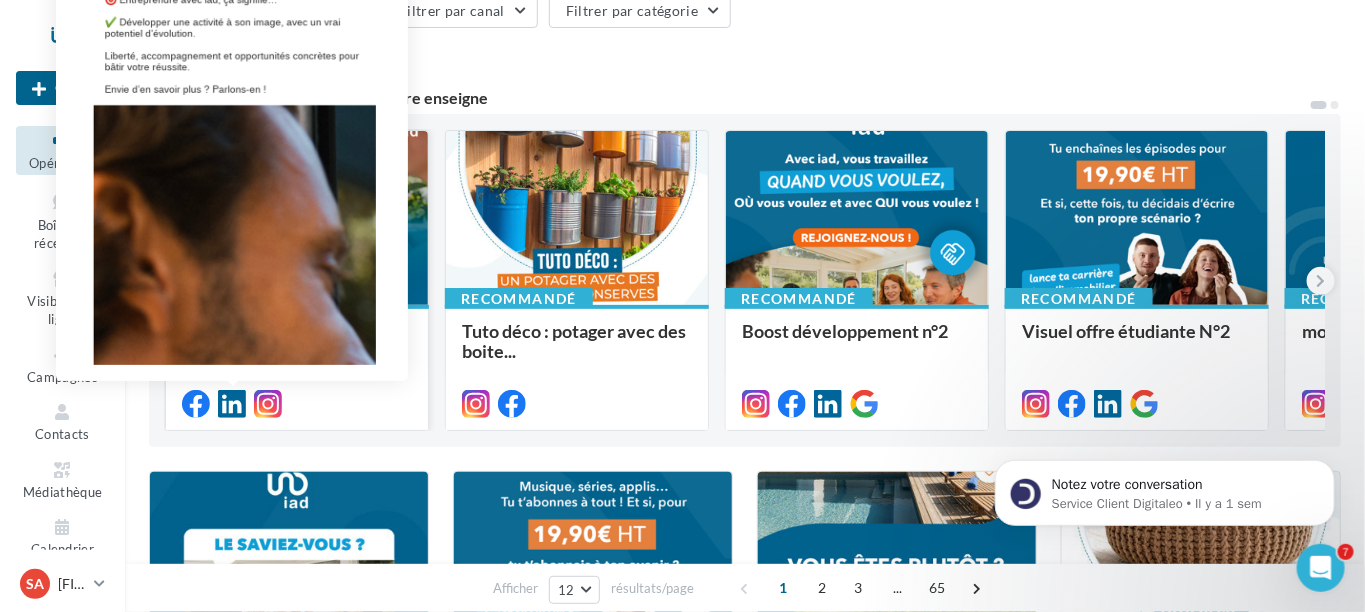 click at bounding box center [232, 404] 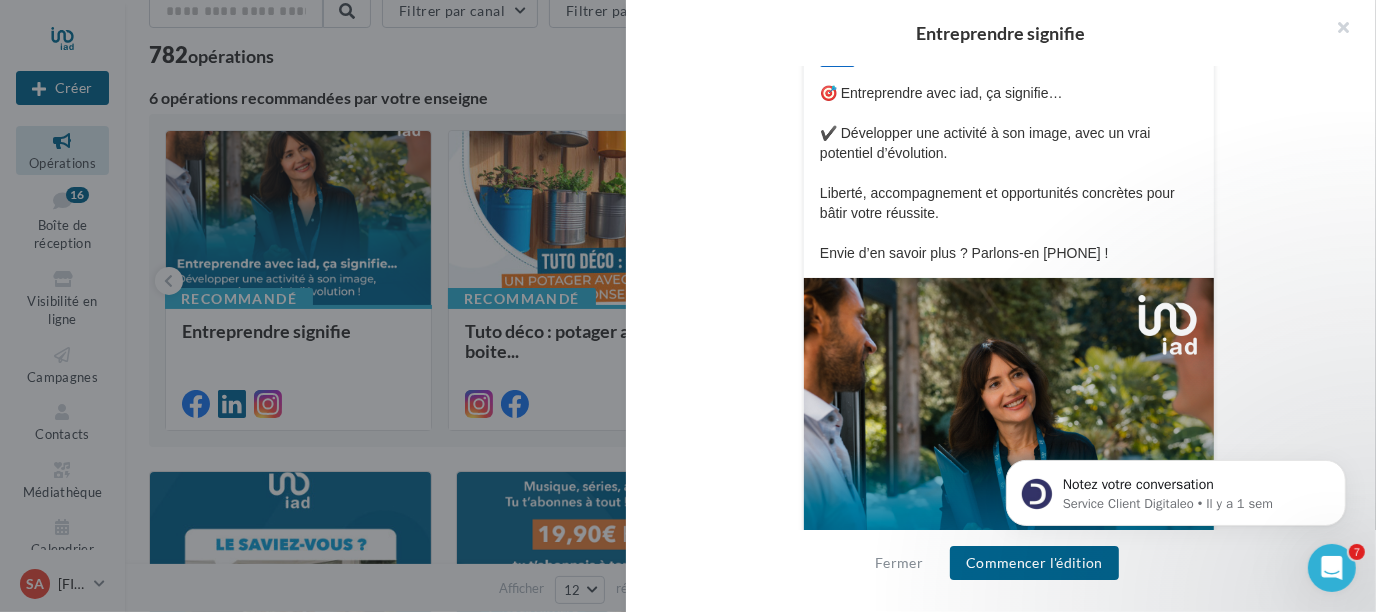 scroll, scrollTop: 399, scrollLeft: 0, axis: vertical 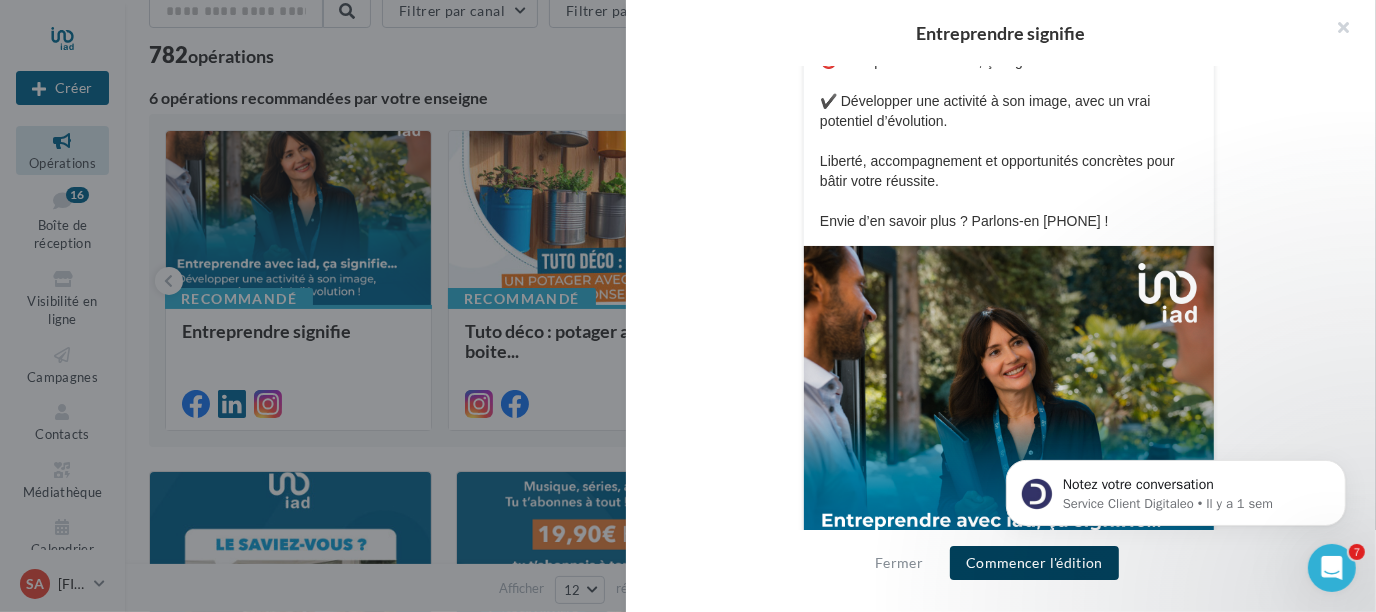 click on "Commencer l'édition" at bounding box center (1034, 563) 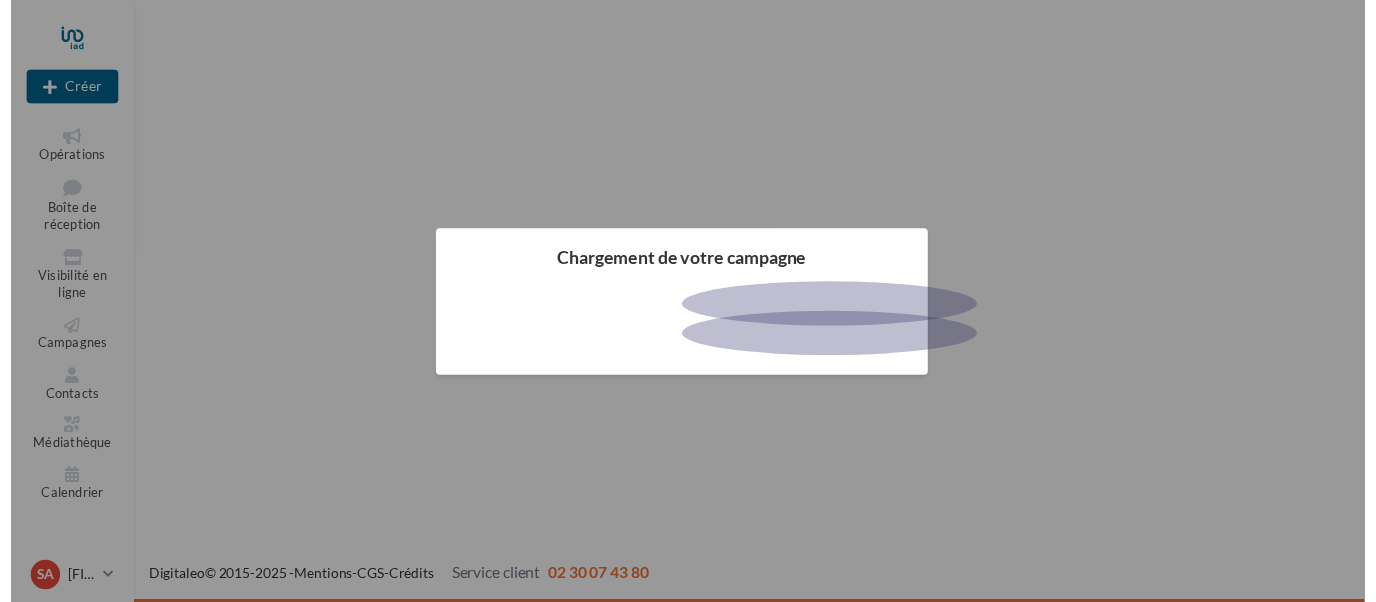 scroll, scrollTop: 0, scrollLeft: 0, axis: both 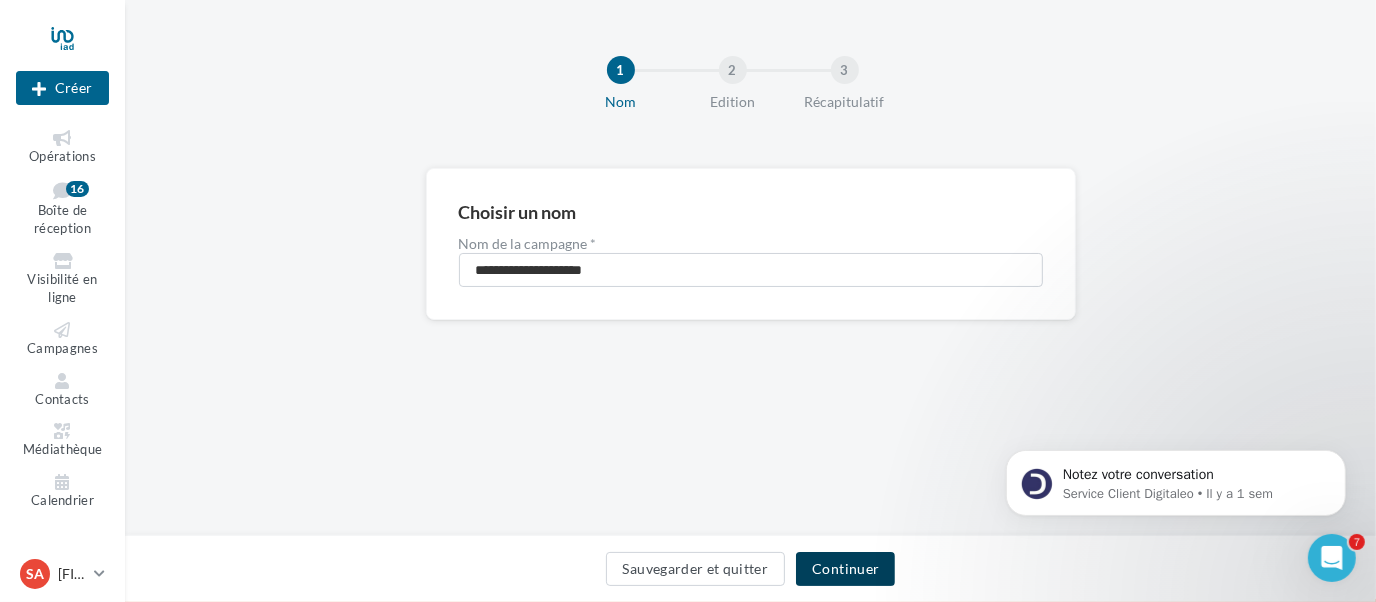 click on "Continuer" at bounding box center (845, 569) 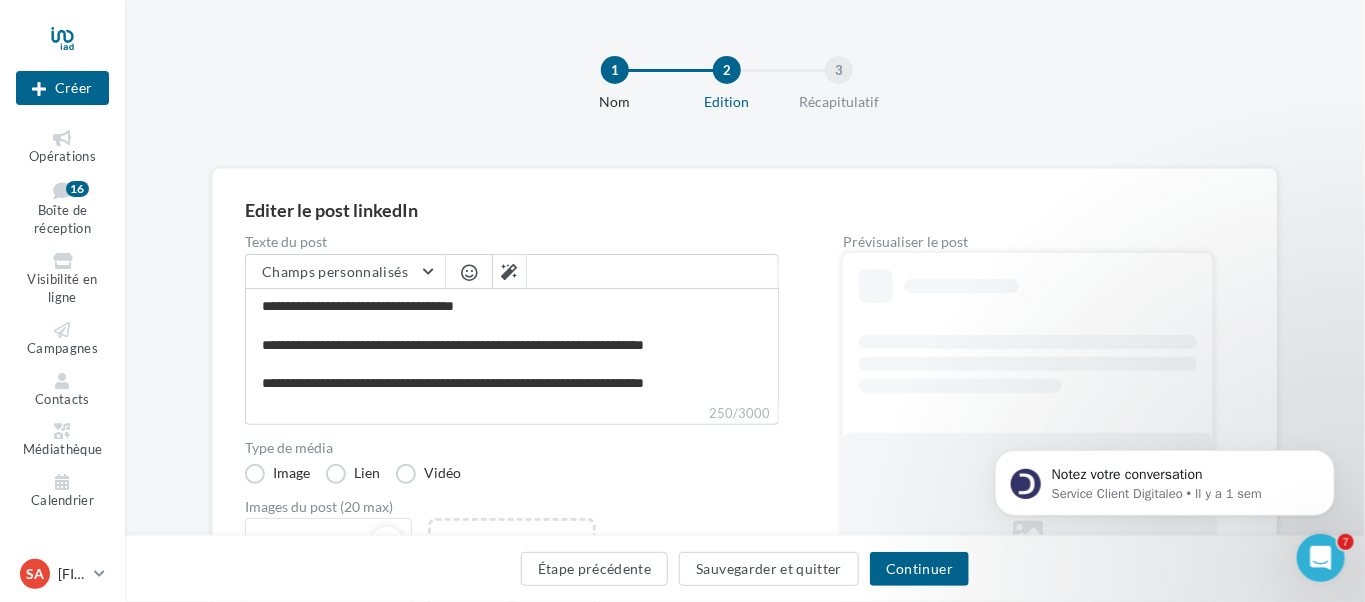 scroll, scrollTop: 35, scrollLeft: 0, axis: vertical 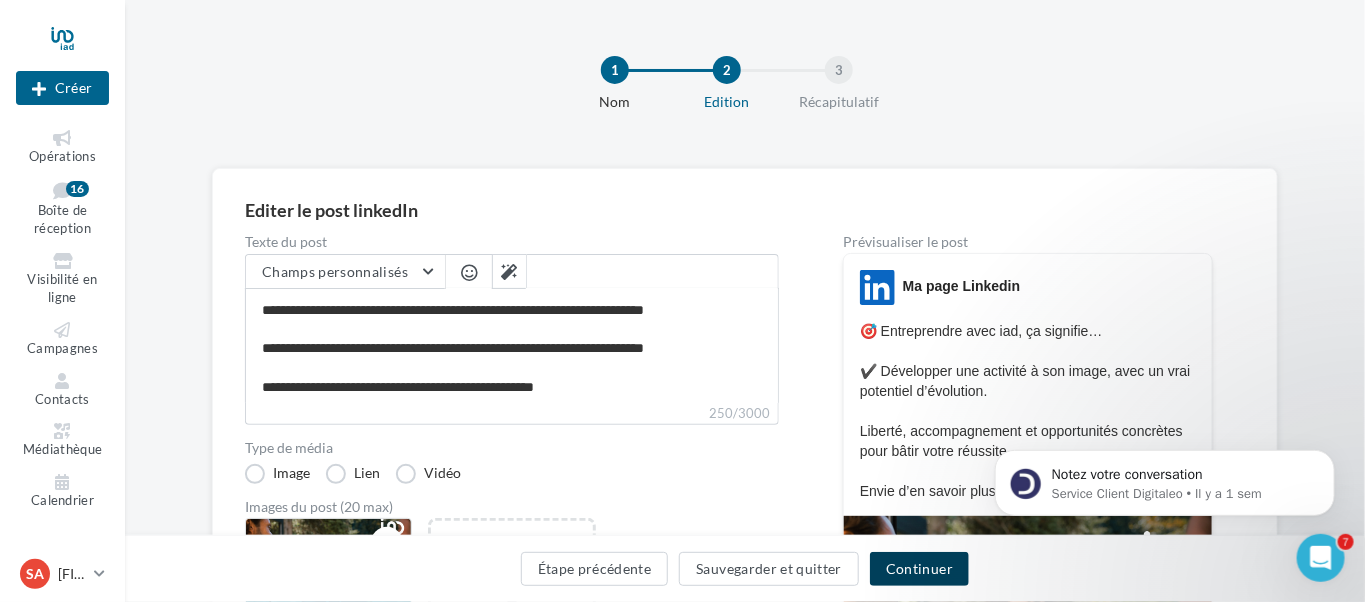 click on "Continuer" at bounding box center [919, 569] 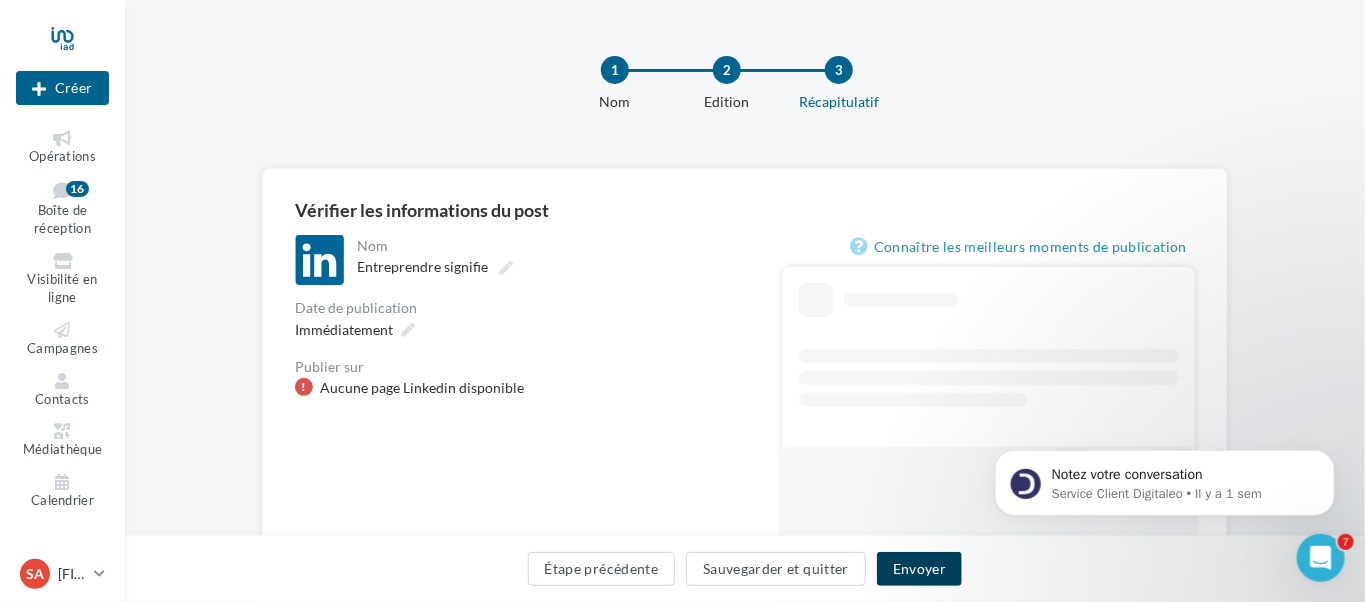 click on "Envoyer" at bounding box center (919, 569) 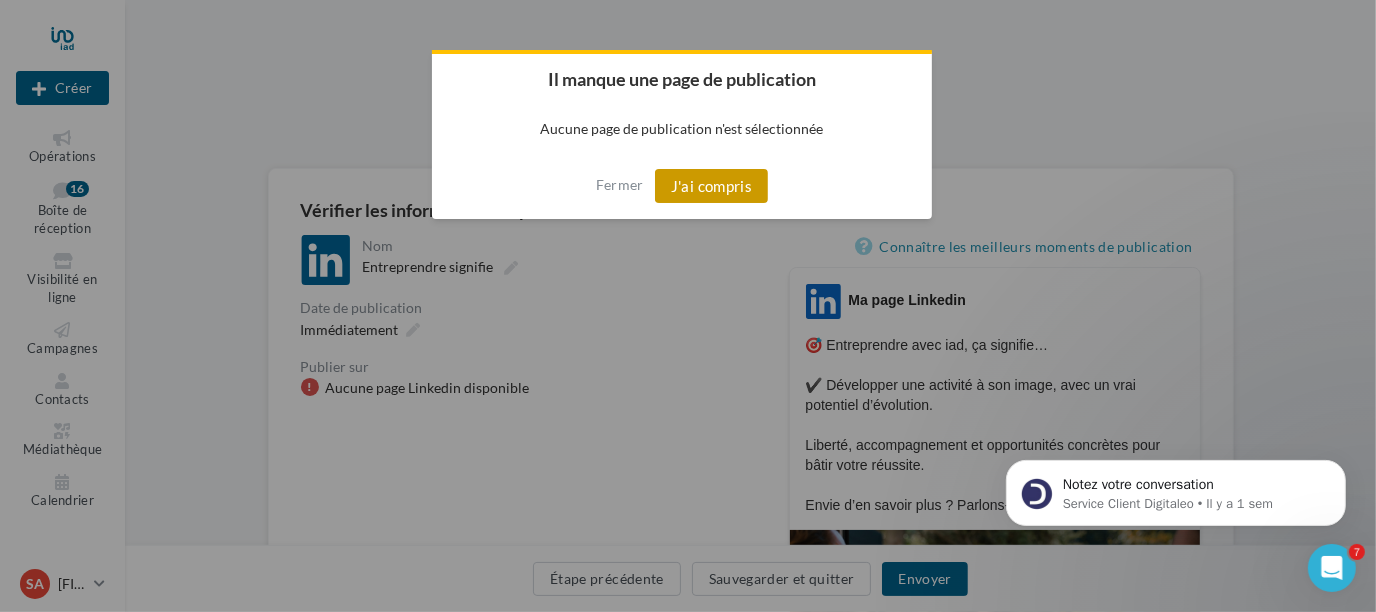 click on "J'ai compris" at bounding box center [712, 186] 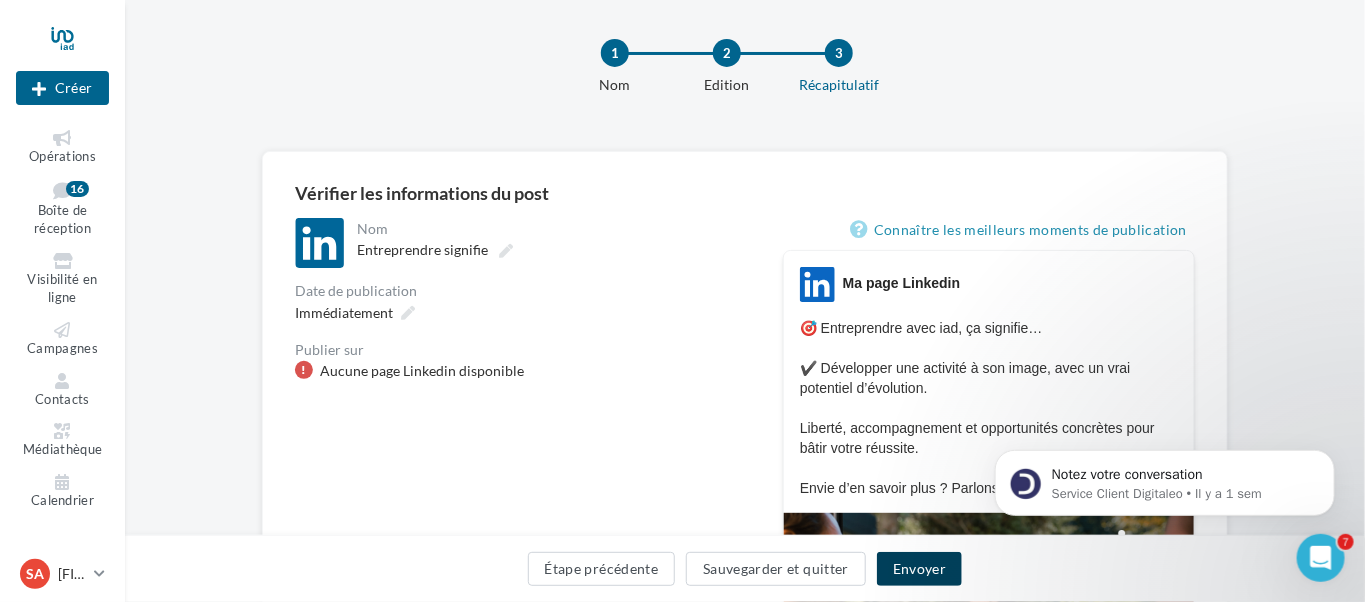 scroll, scrollTop: 0, scrollLeft: 0, axis: both 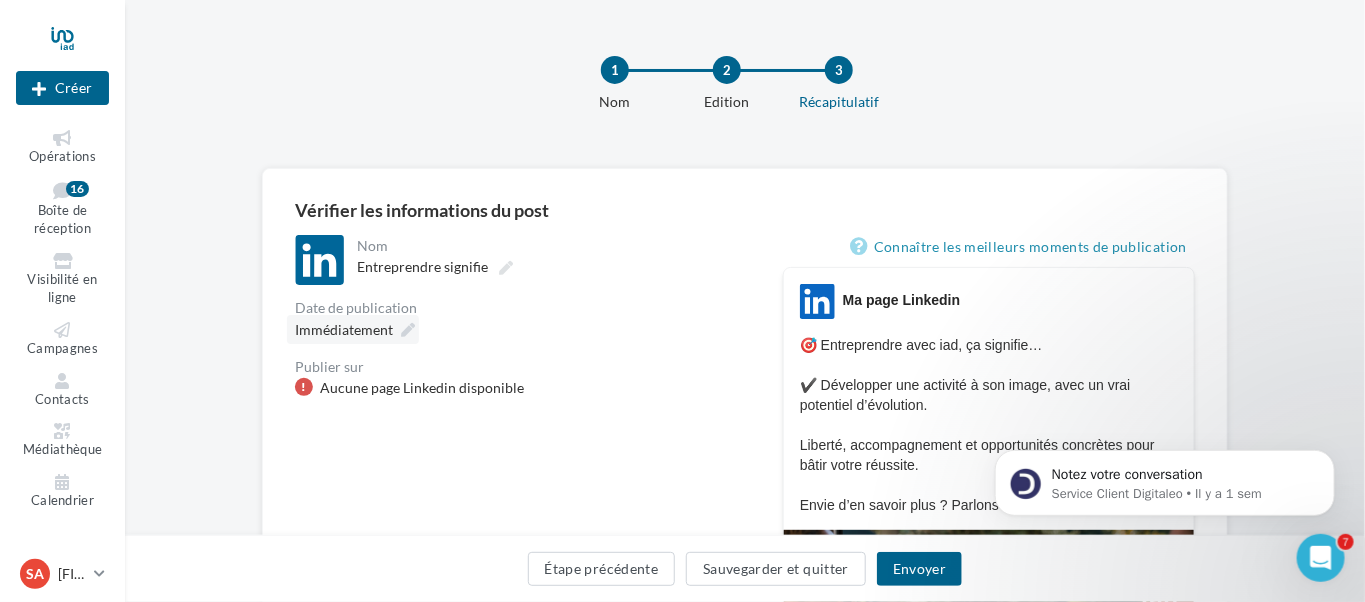 click on "Immédiatement" at bounding box center [344, 329] 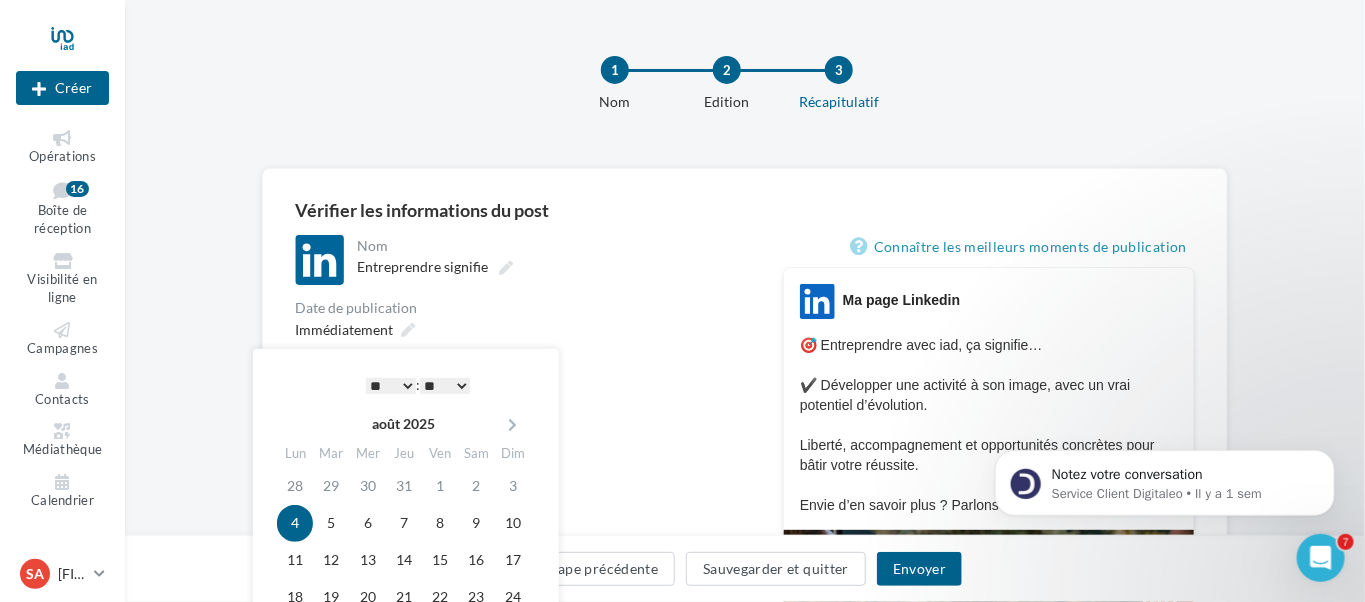 click on "4" at bounding box center [295, 523] 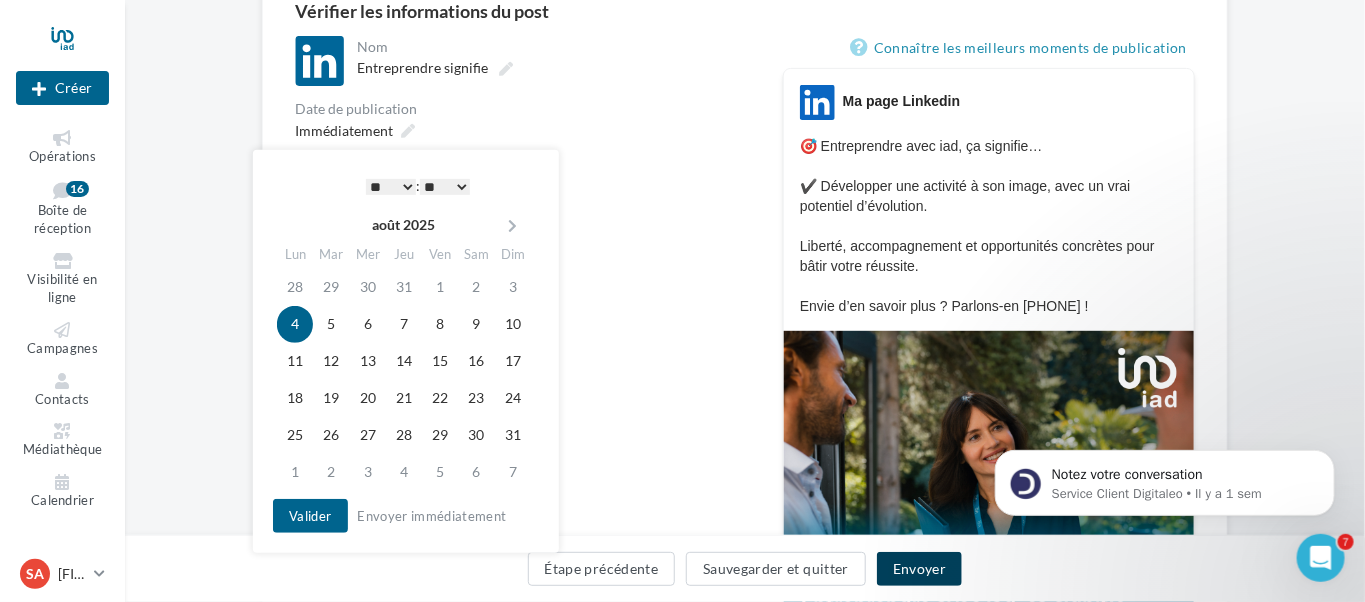 click on "Envoyer" at bounding box center [919, 569] 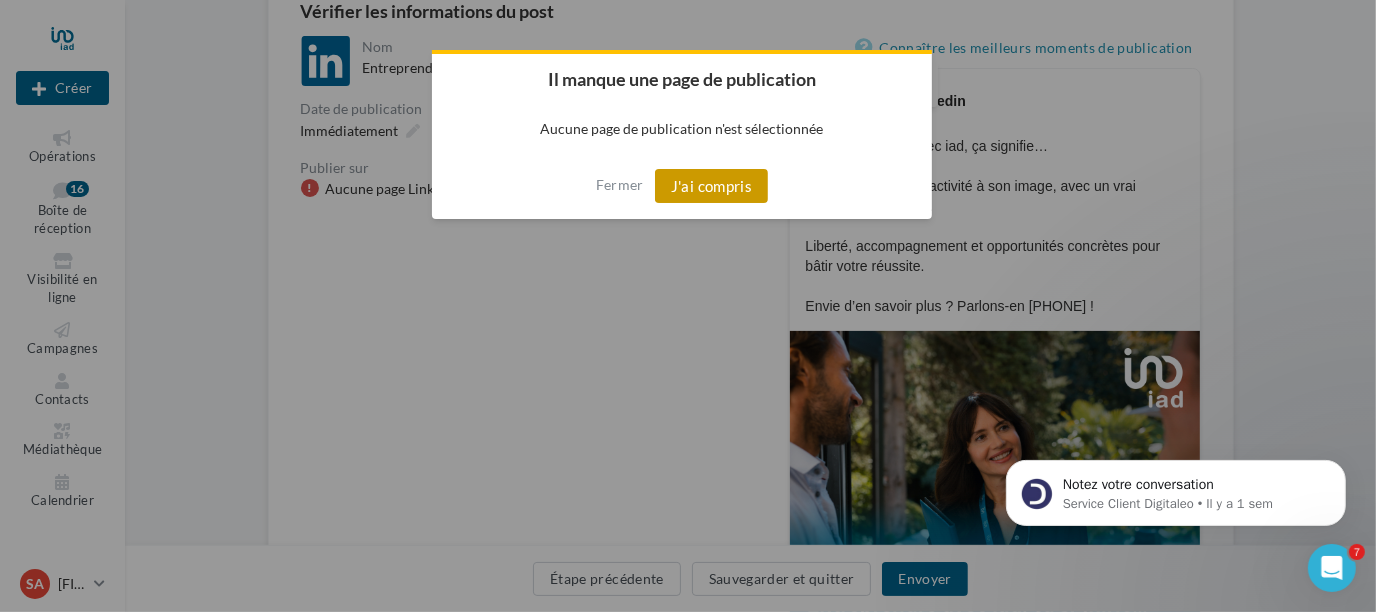 click on "J'ai compris" at bounding box center [712, 186] 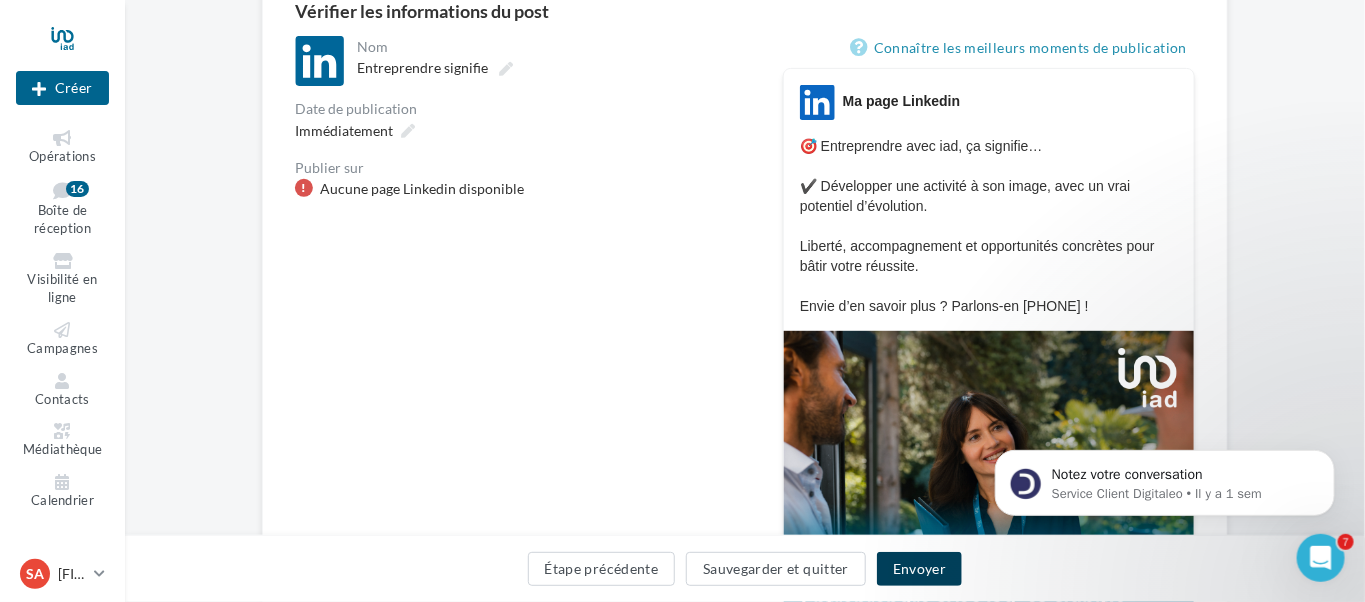 click on "Envoyer" at bounding box center (919, 569) 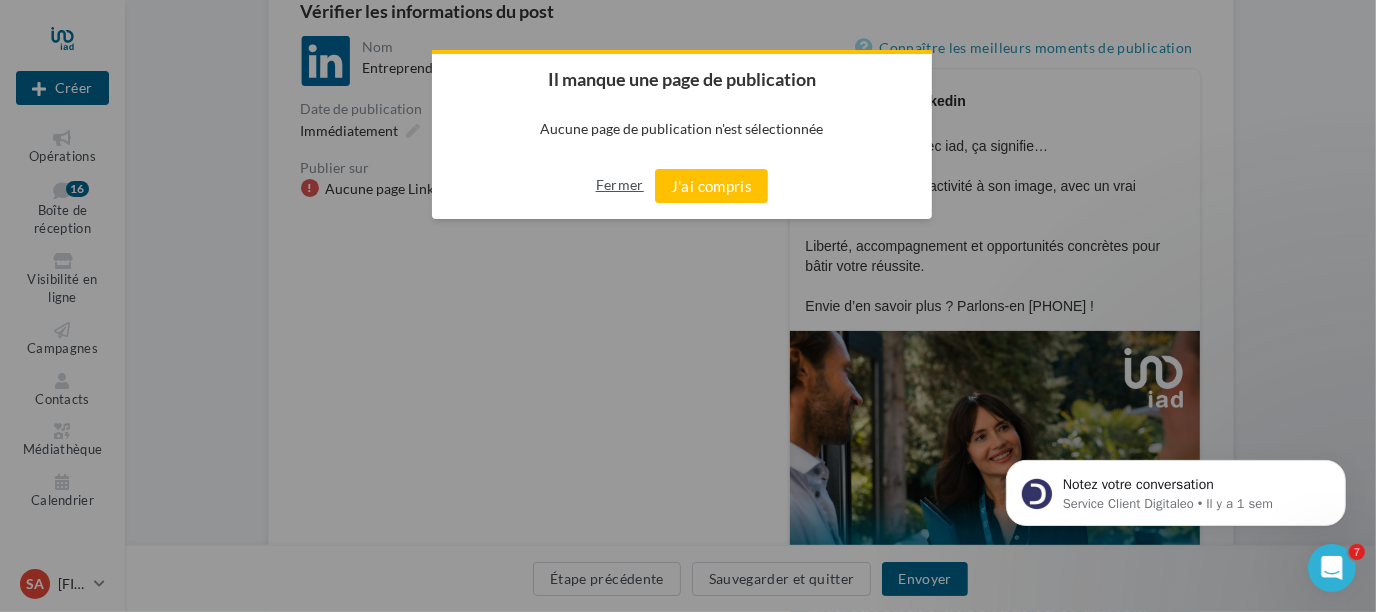 click on "Fermer" at bounding box center [620, 185] 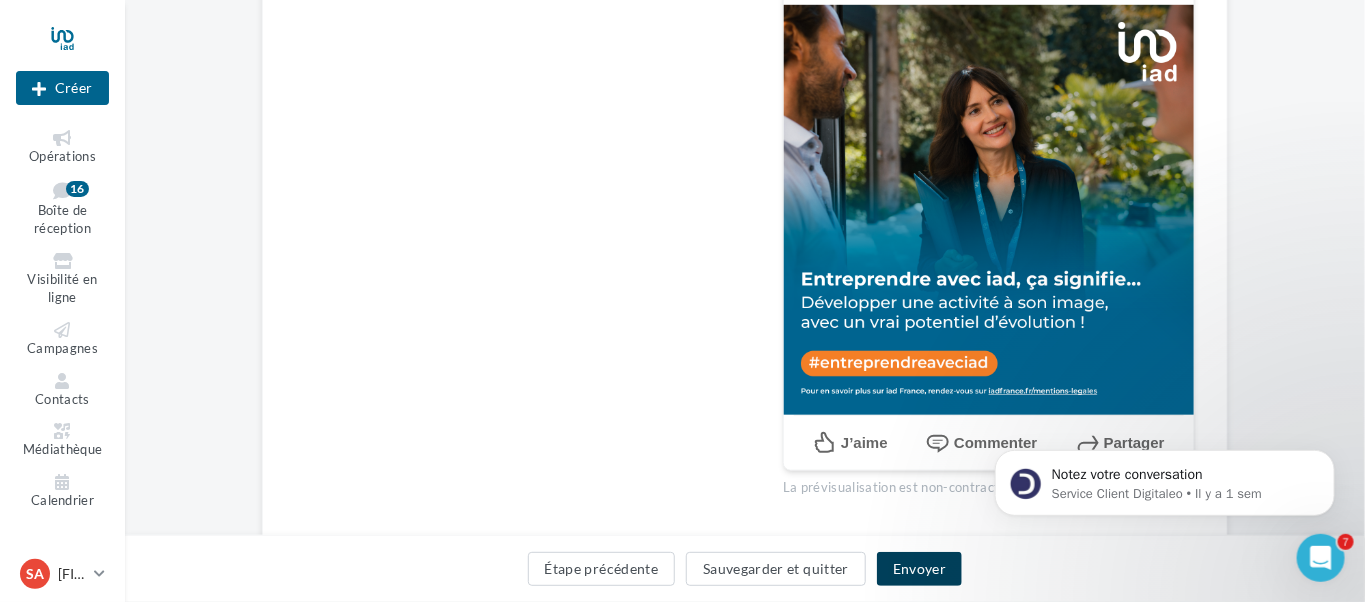 scroll, scrollTop: 586, scrollLeft: 0, axis: vertical 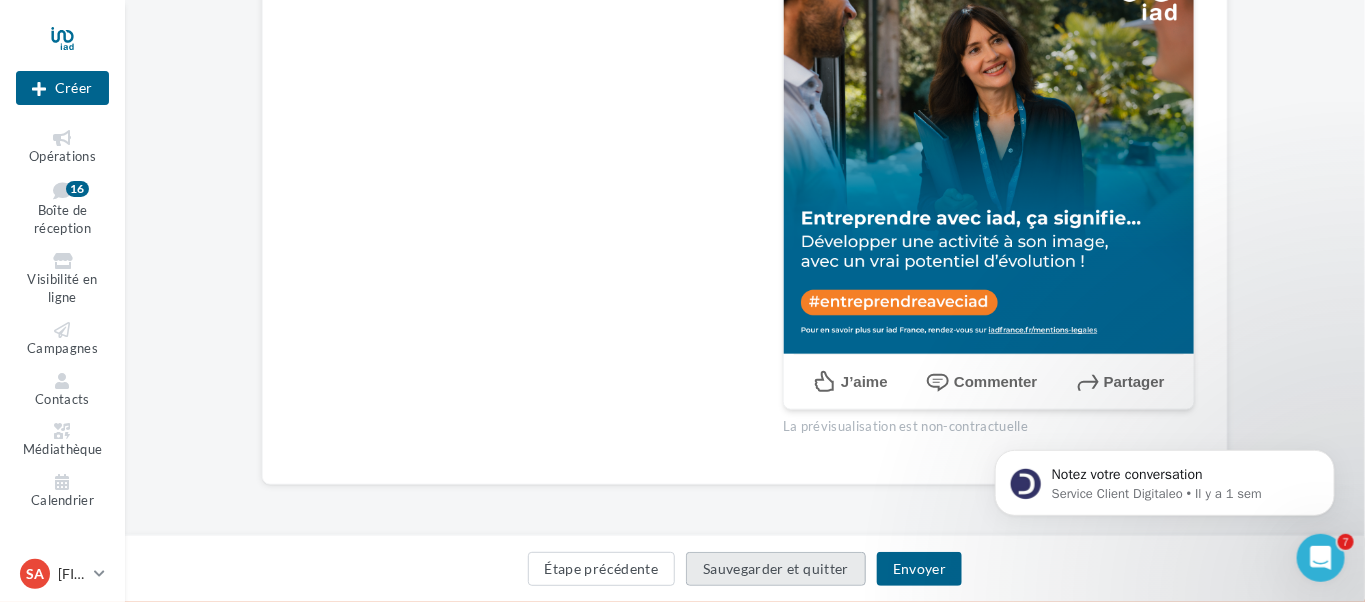 click on "Sauvegarder et quitter" at bounding box center [776, 569] 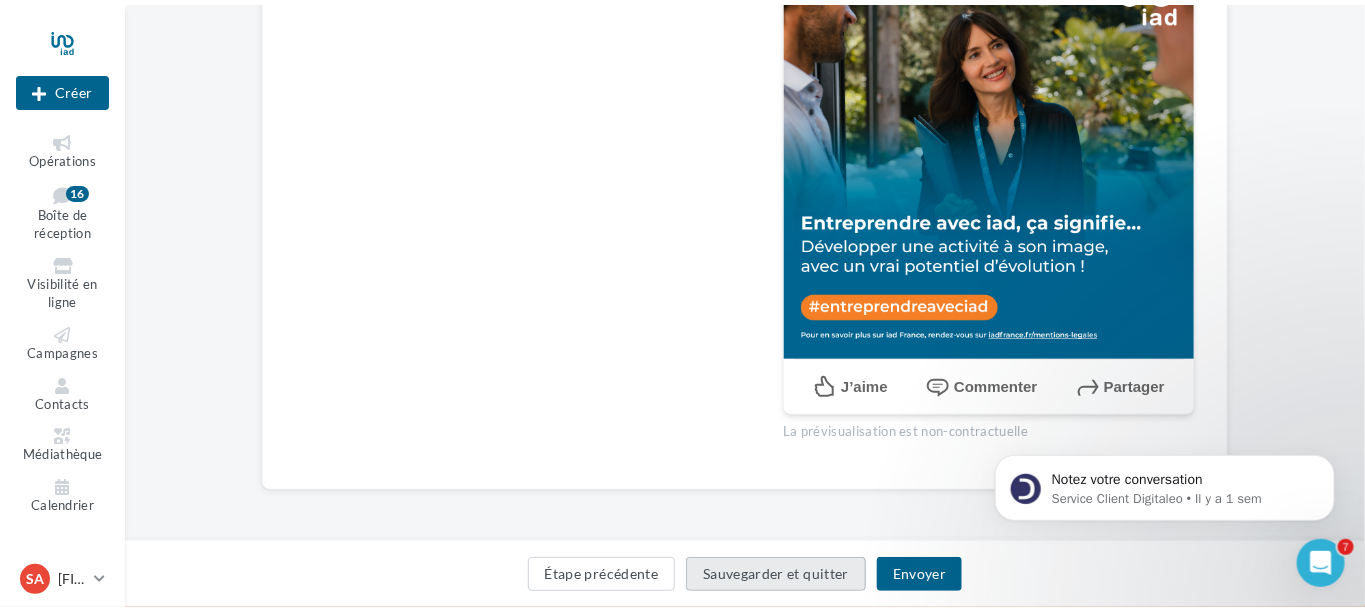 scroll, scrollTop: 32, scrollLeft: 0, axis: vertical 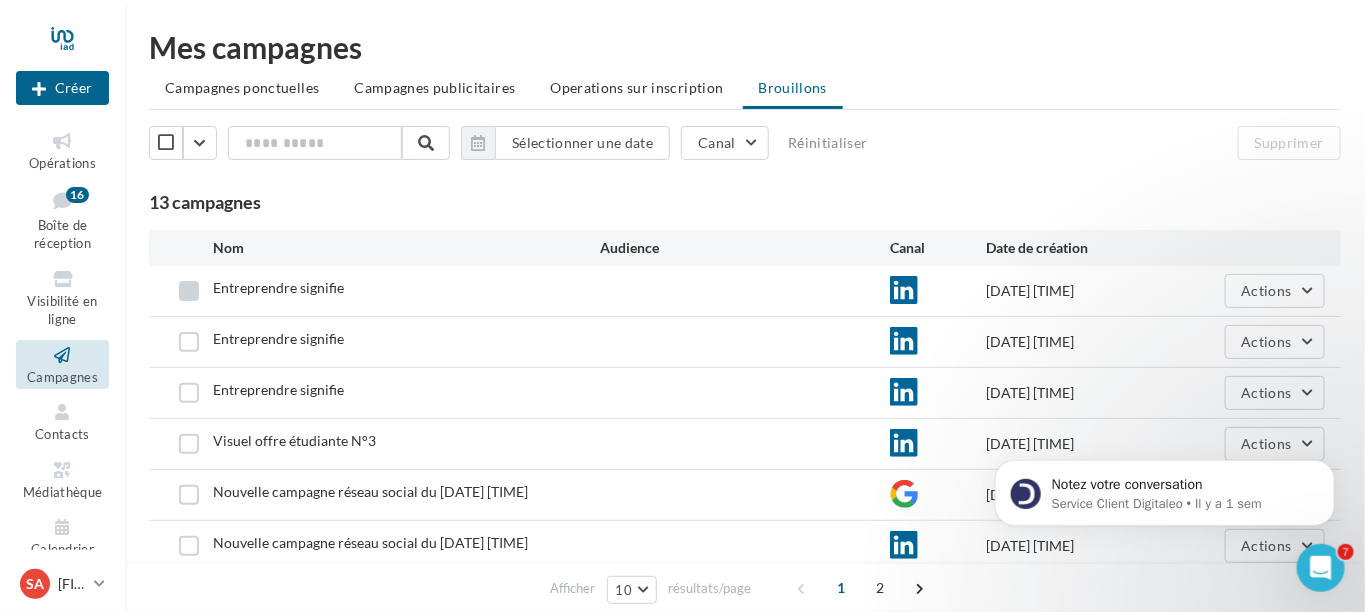 click at bounding box center (189, 291) 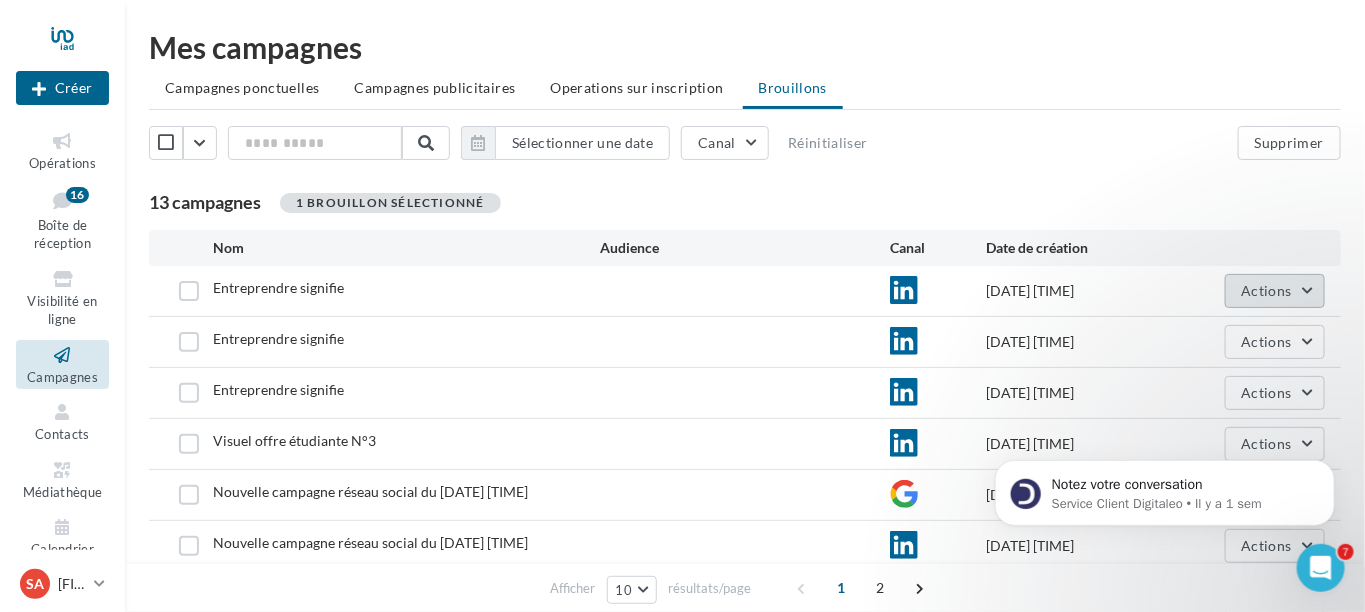 click on "Actions" at bounding box center (1267, 290) 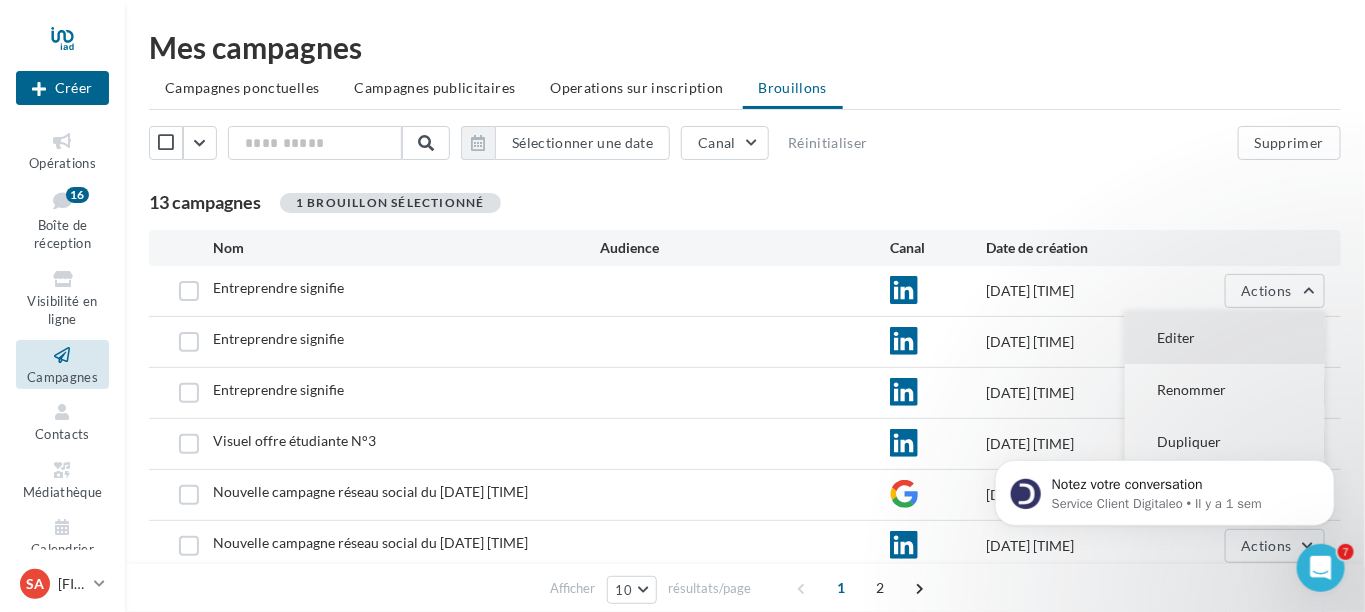 click on "Editer" at bounding box center [1225, 338] 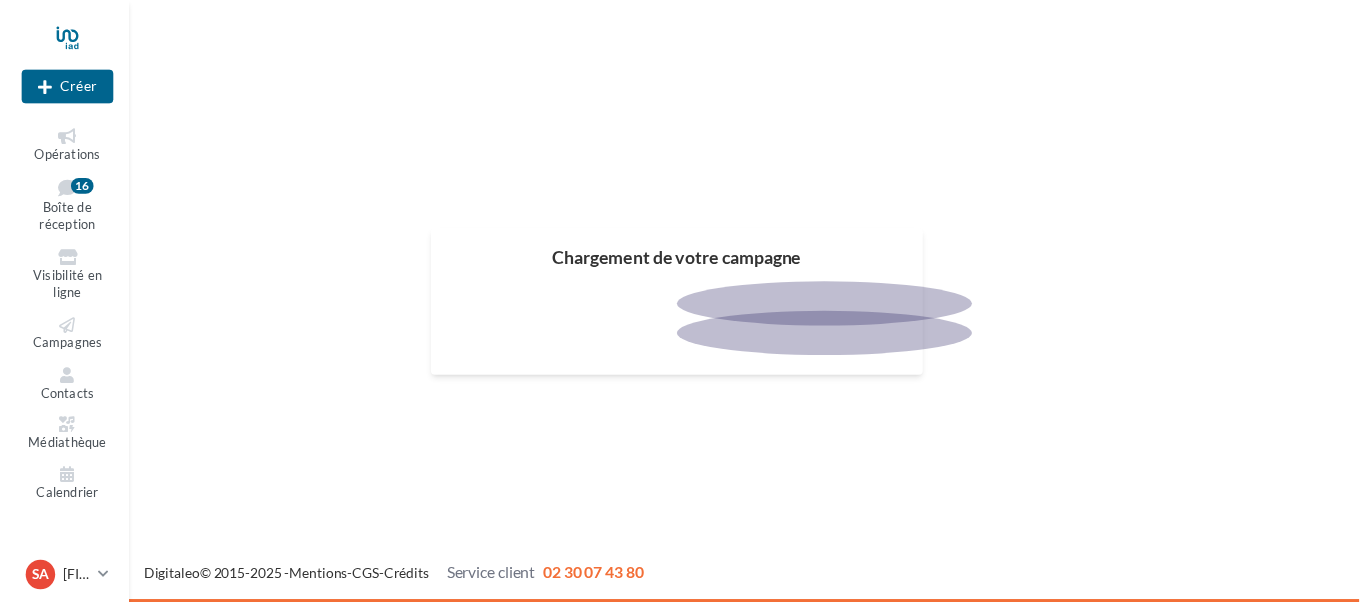 scroll, scrollTop: 0, scrollLeft: 0, axis: both 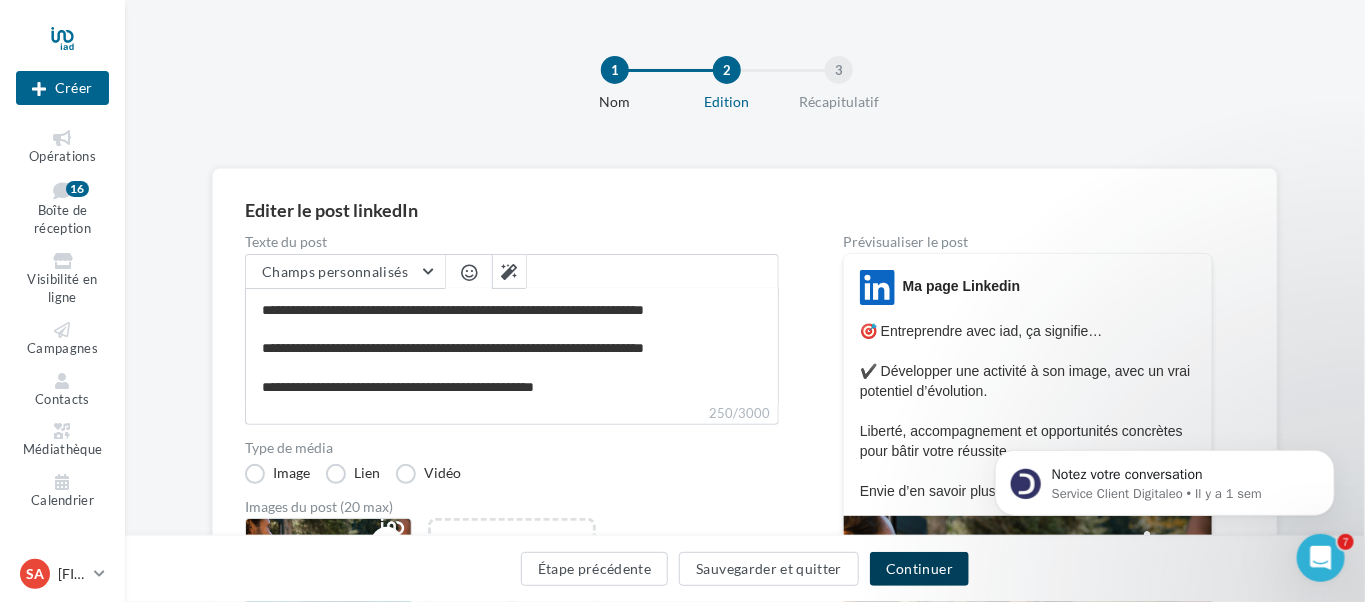 click on "Continuer" at bounding box center (919, 569) 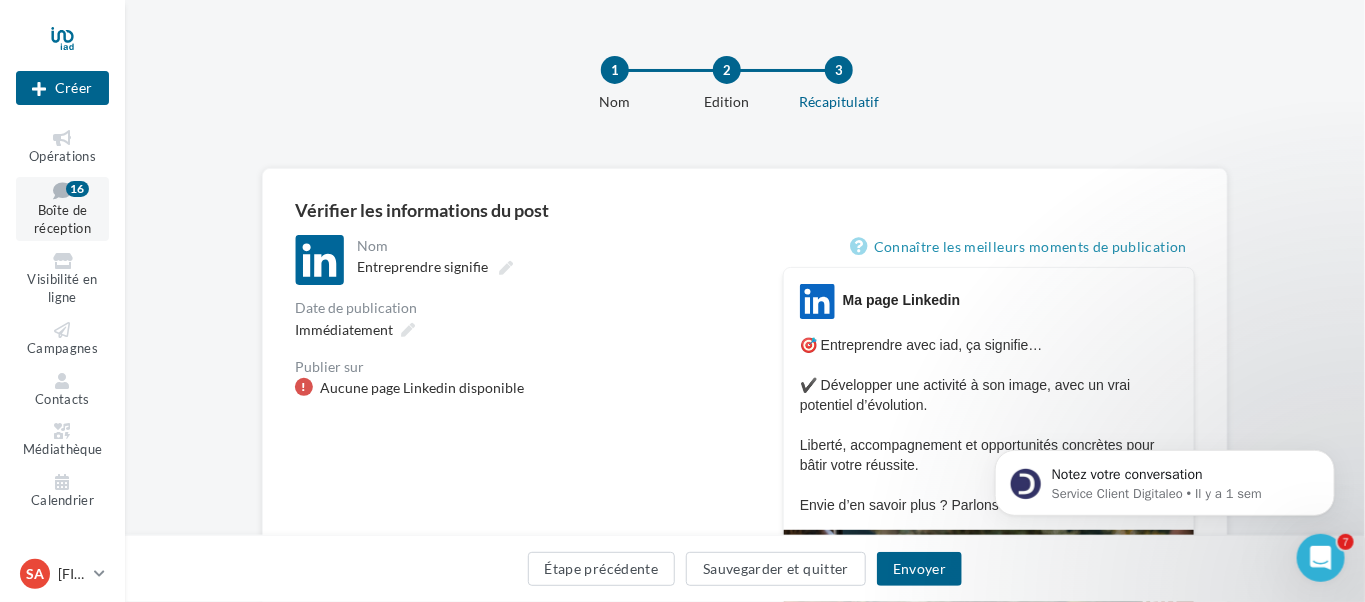 click on "Boîte de réception" at bounding box center (62, 219) 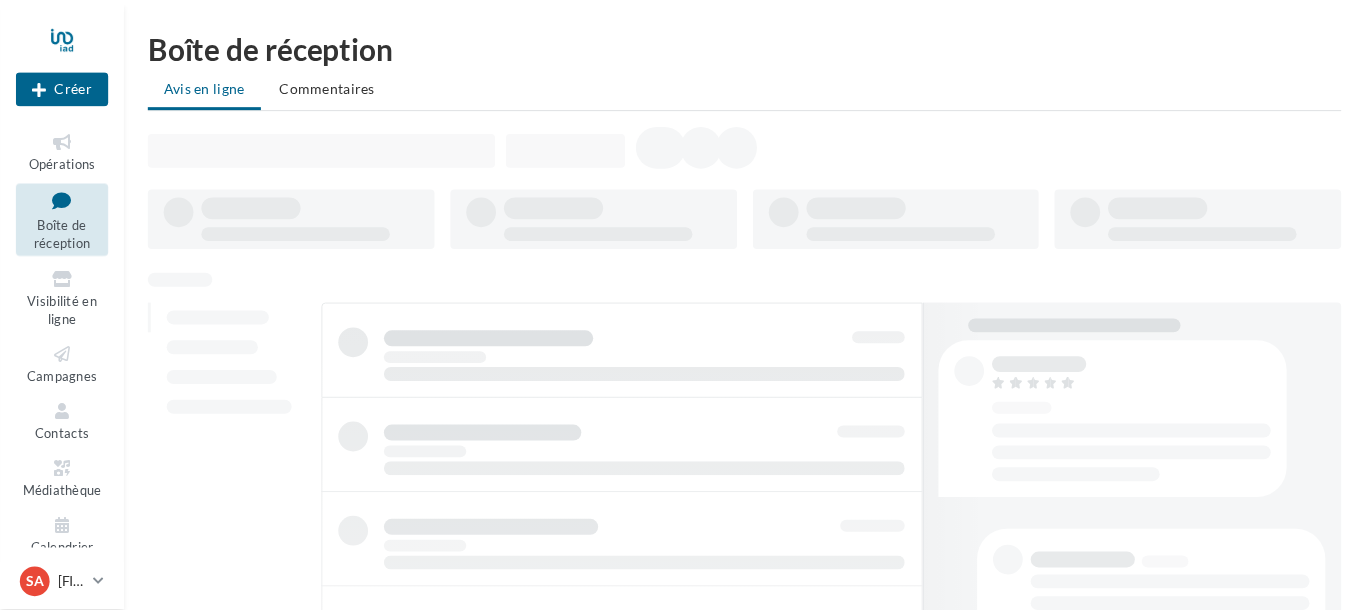 scroll, scrollTop: 0, scrollLeft: 0, axis: both 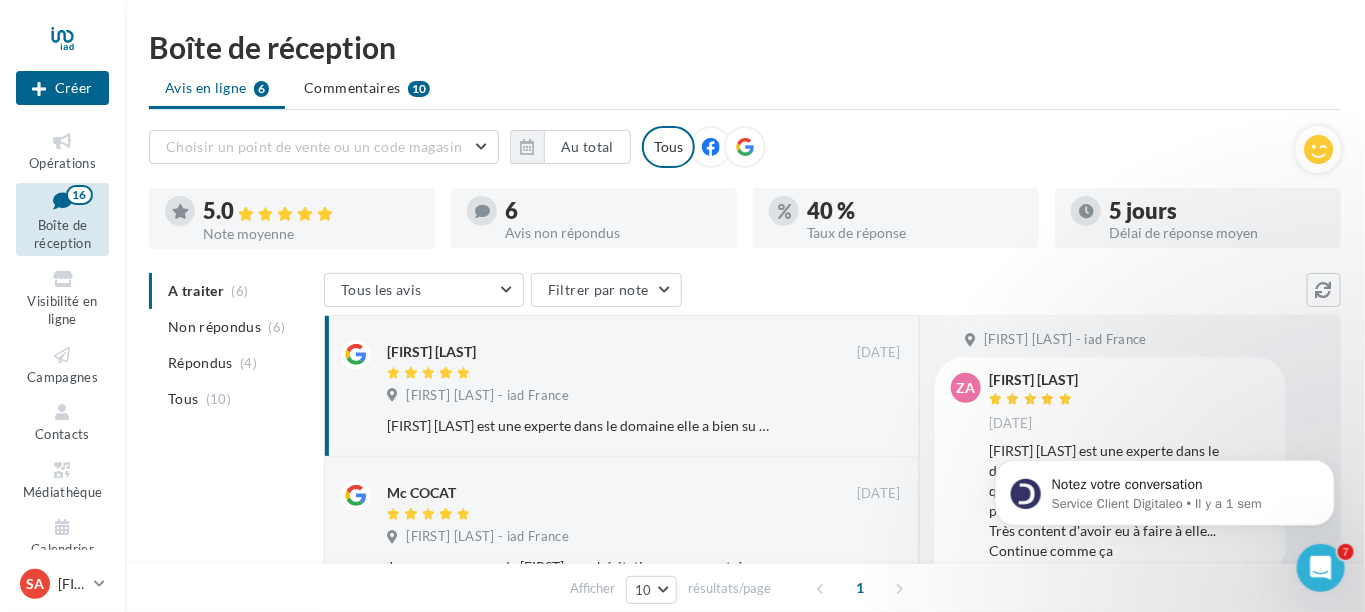 click on "Avis en ligne
6
Commentaires
10" at bounding box center (745, 90) 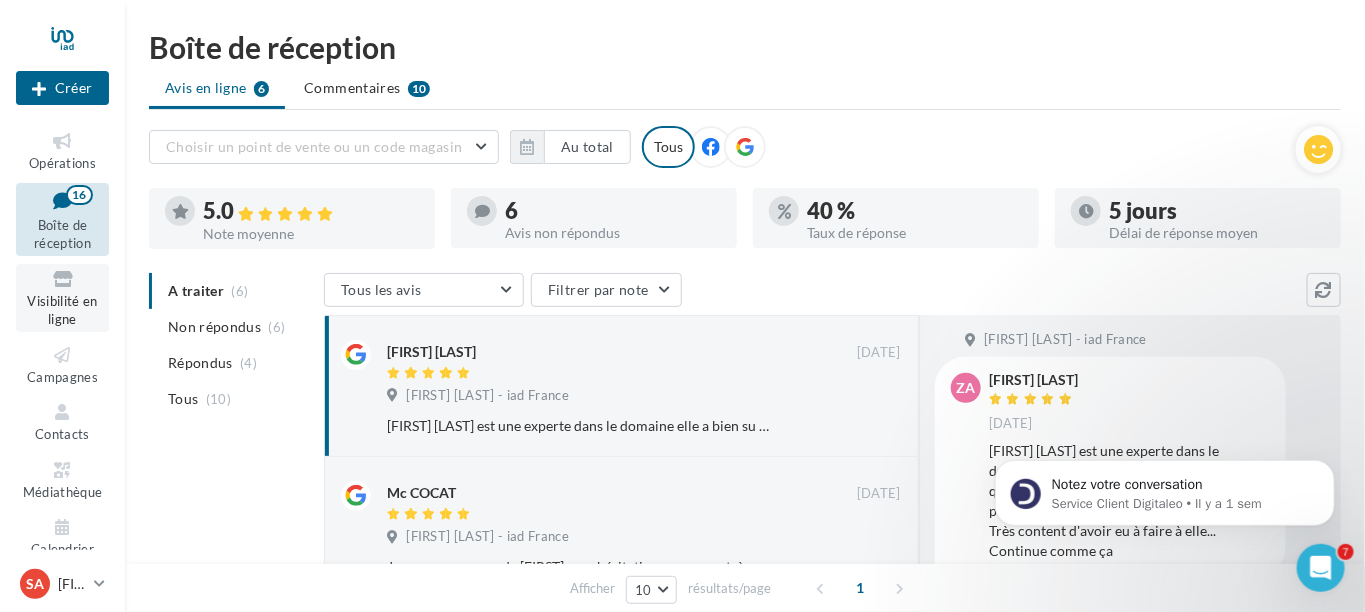click on "Visibilité en ligne" at bounding box center (62, 310) 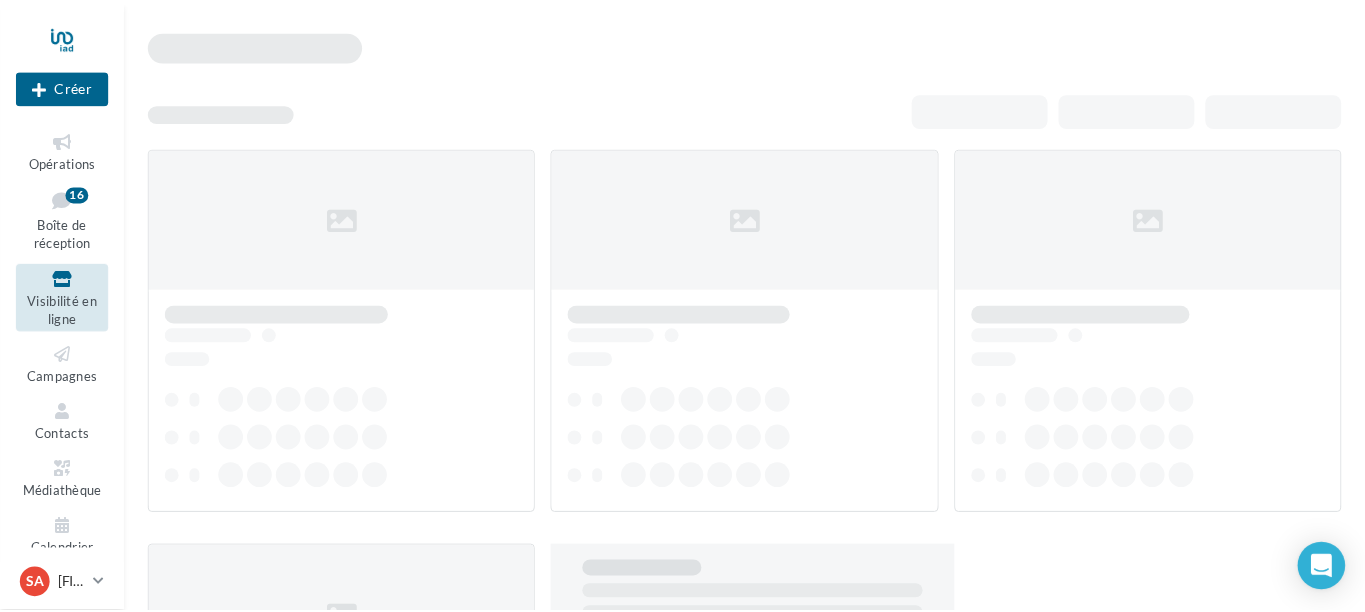scroll, scrollTop: 0, scrollLeft: 0, axis: both 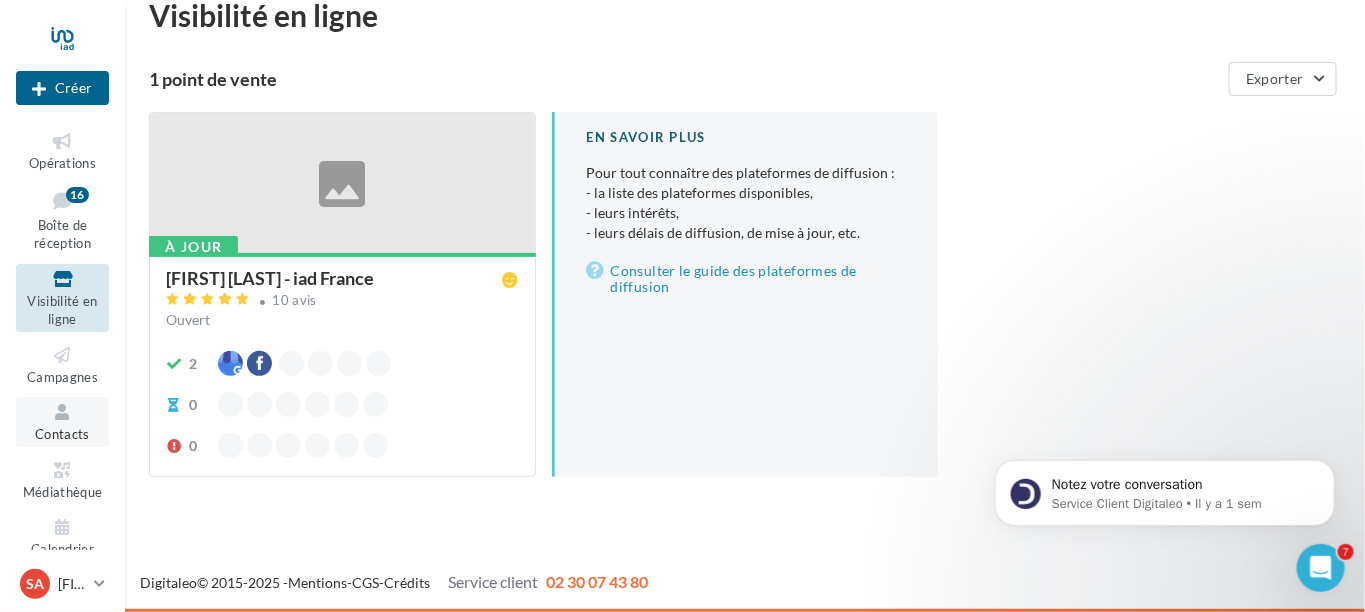 click on "Contacts" at bounding box center (62, 434) 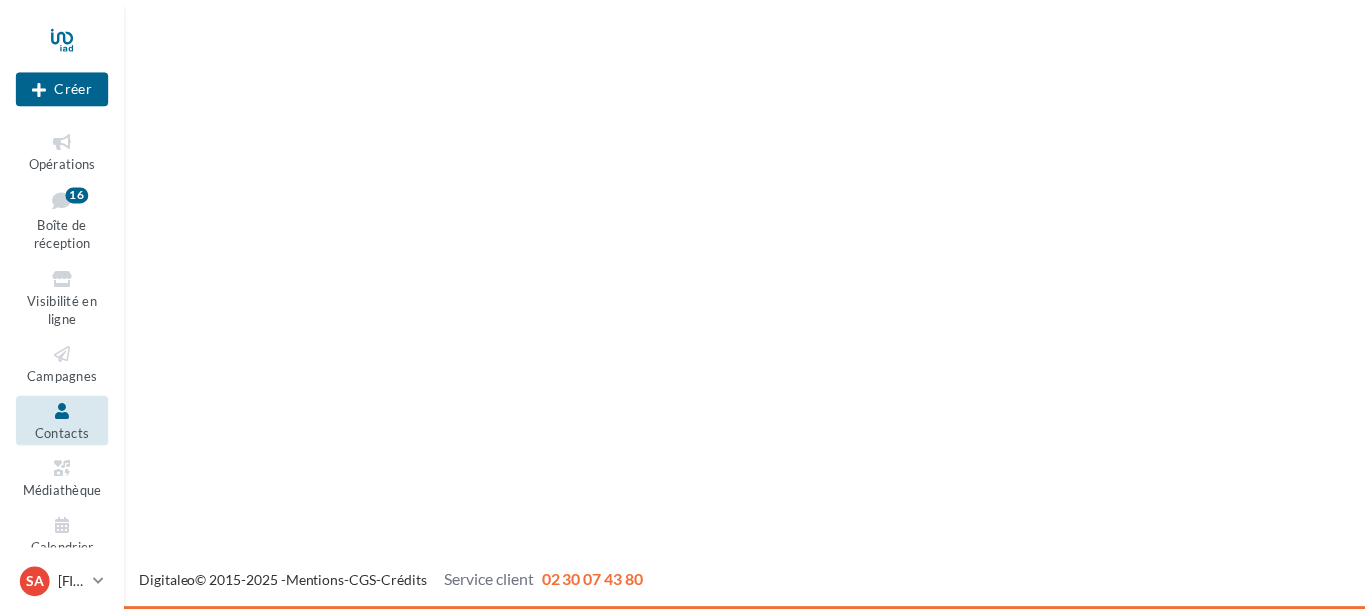 scroll, scrollTop: 0, scrollLeft: 0, axis: both 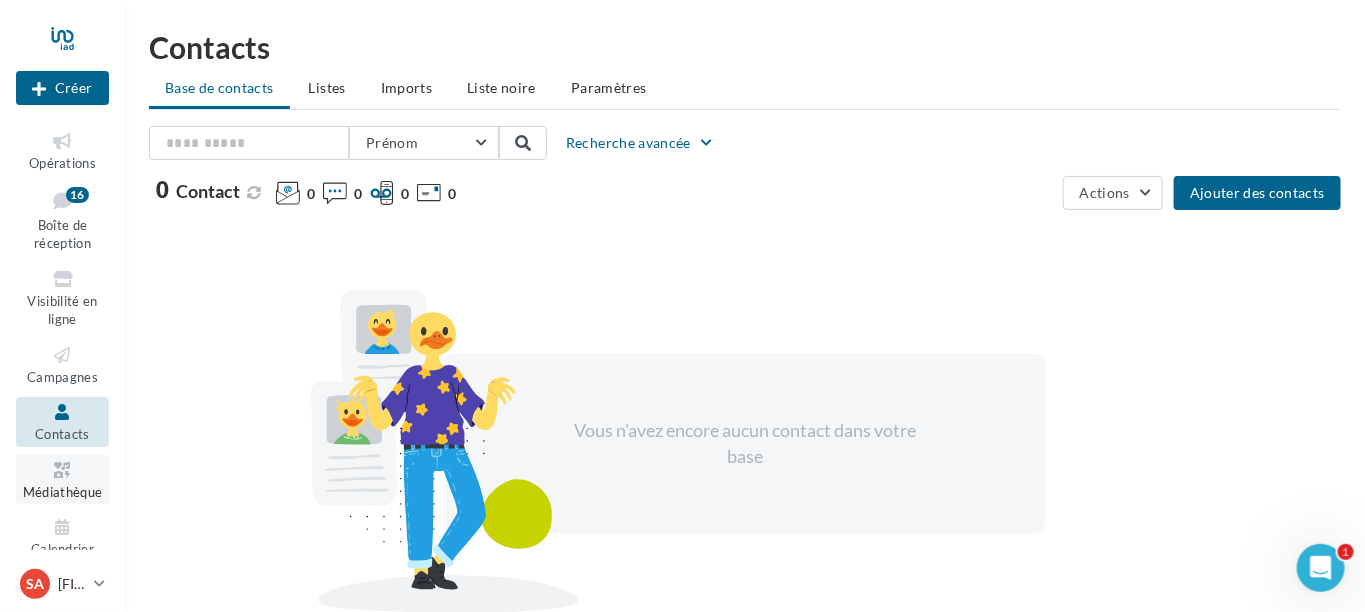 click on "Médiathèque" at bounding box center [63, 492] 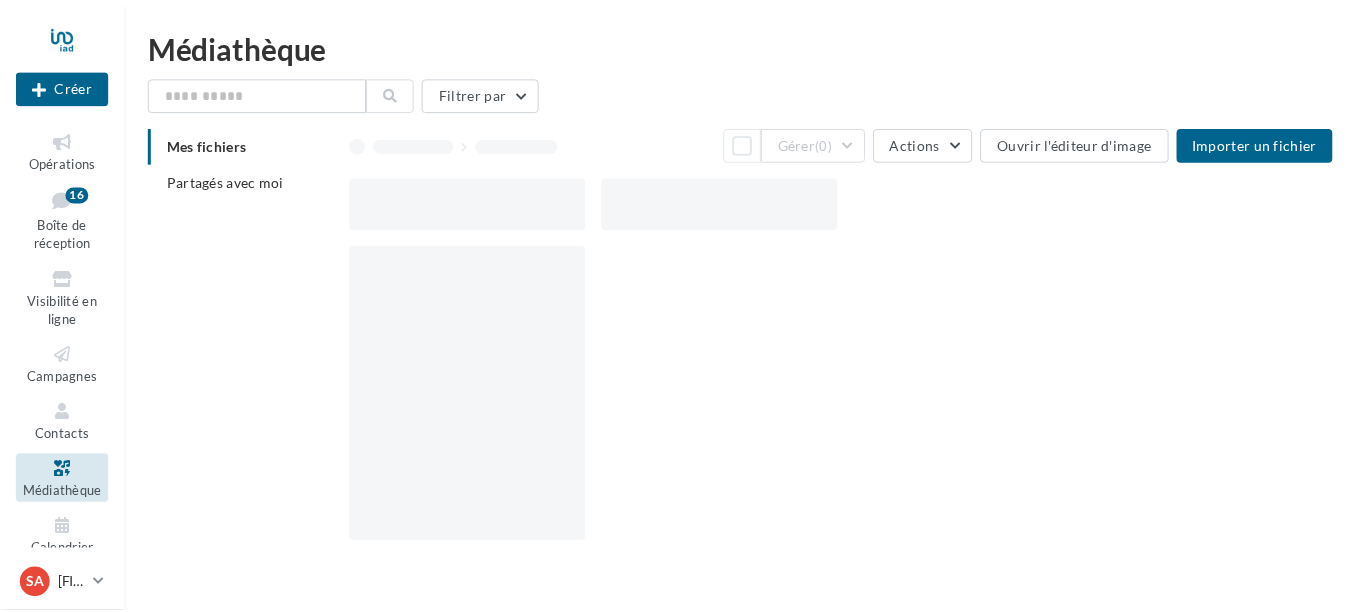 scroll, scrollTop: 0, scrollLeft: 0, axis: both 